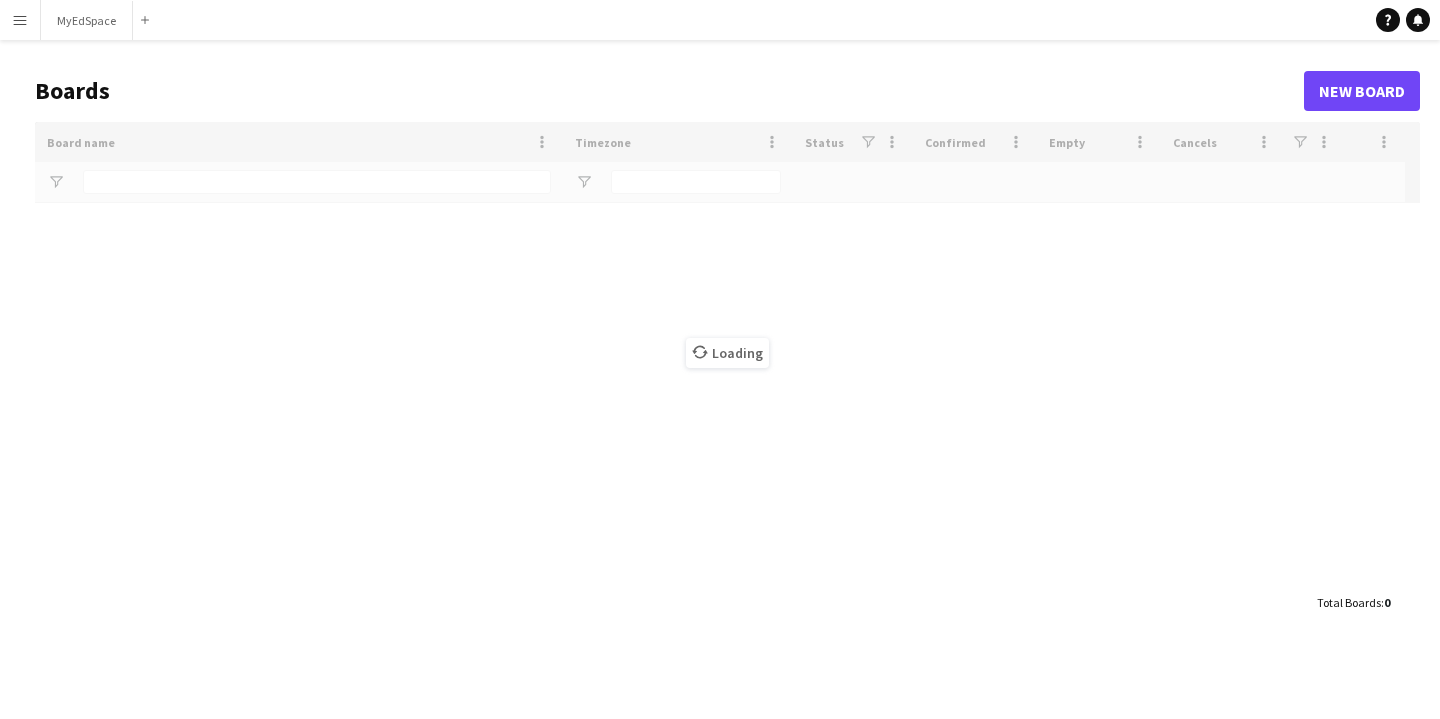 scroll, scrollTop: 0, scrollLeft: 0, axis: both 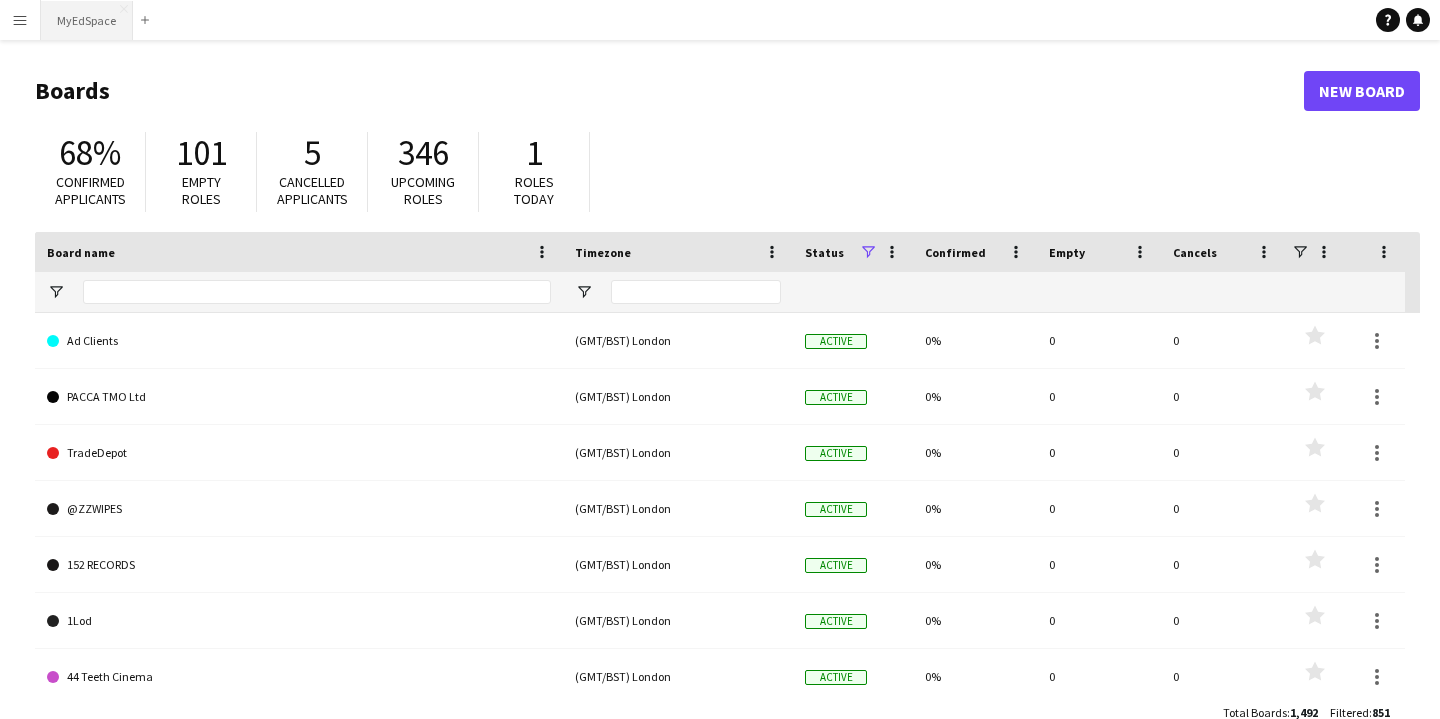 click on "MyEdSpace
Close" at bounding box center [87, 20] 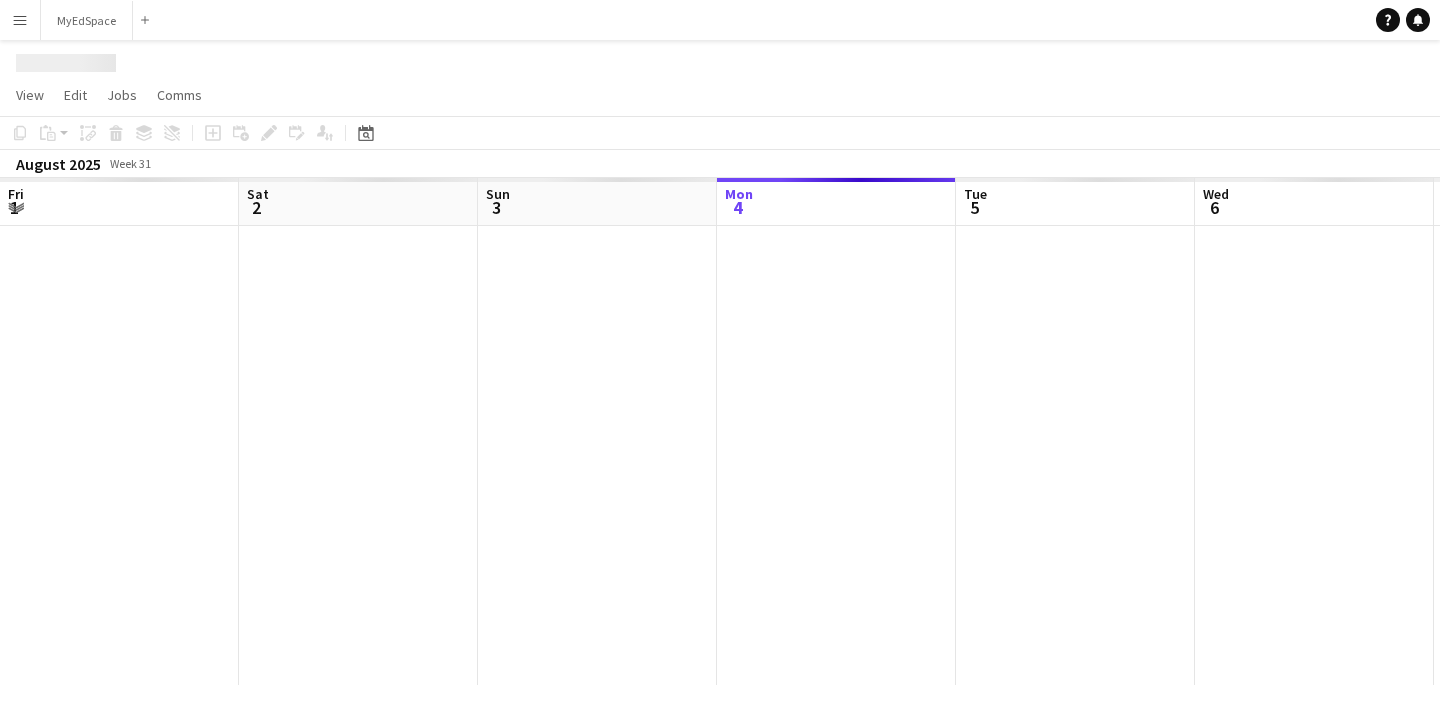 scroll, scrollTop: 0, scrollLeft: 478, axis: horizontal 